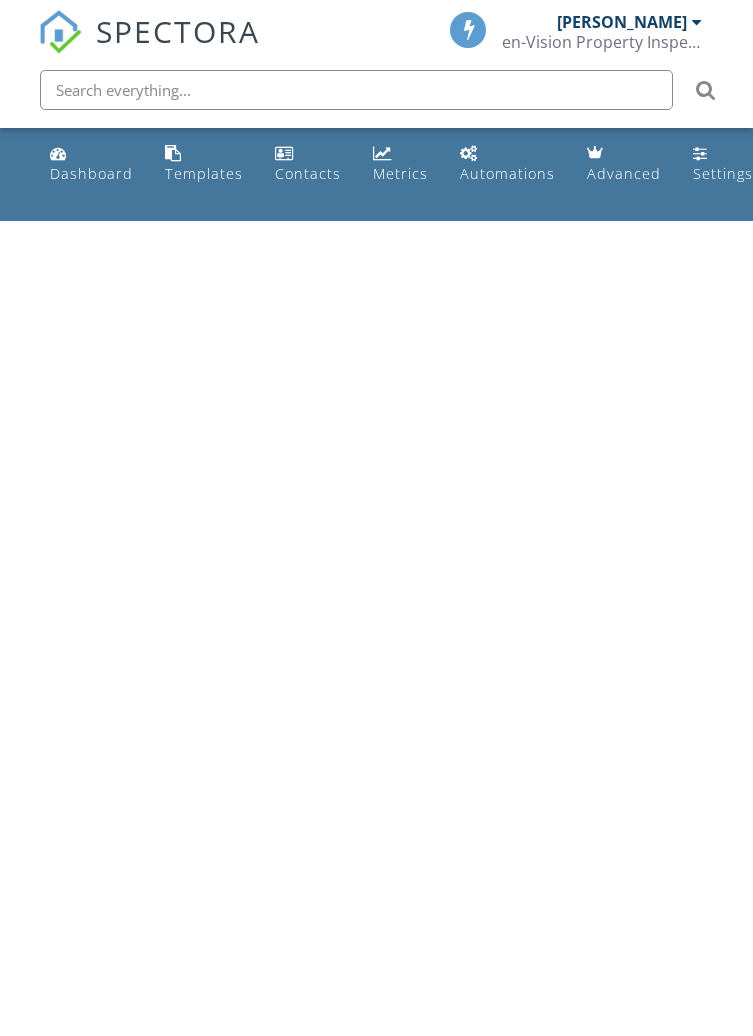 scroll, scrollTop: 0, scrollLeft: 0, axis: both 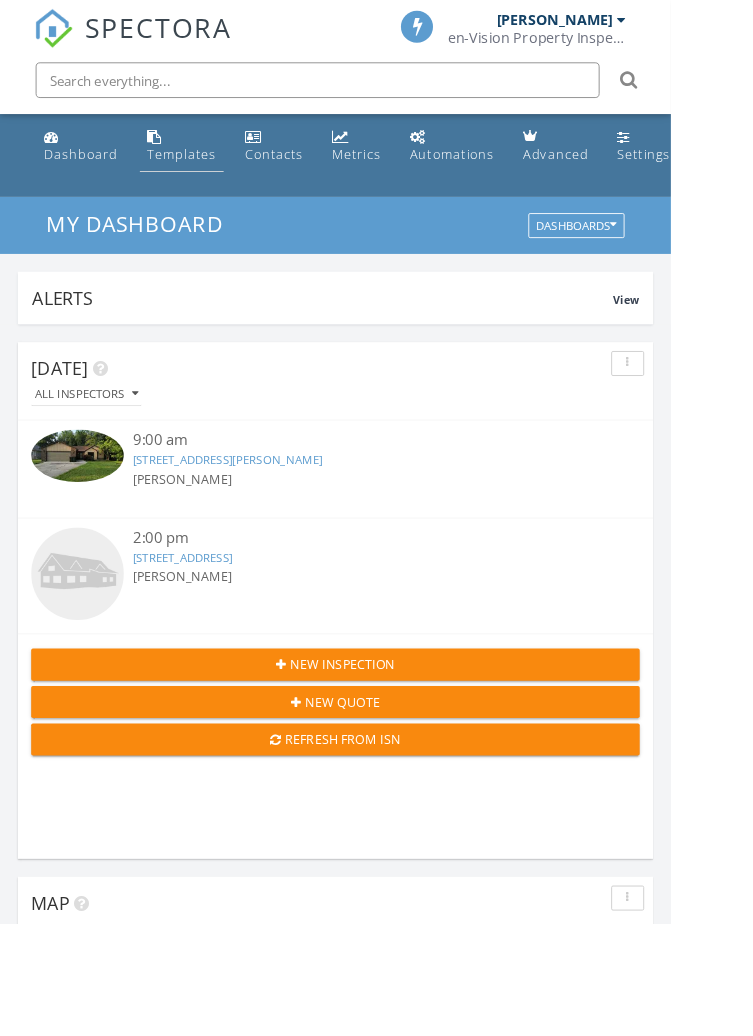 click on "Templates" at bounding box center (204, 173) 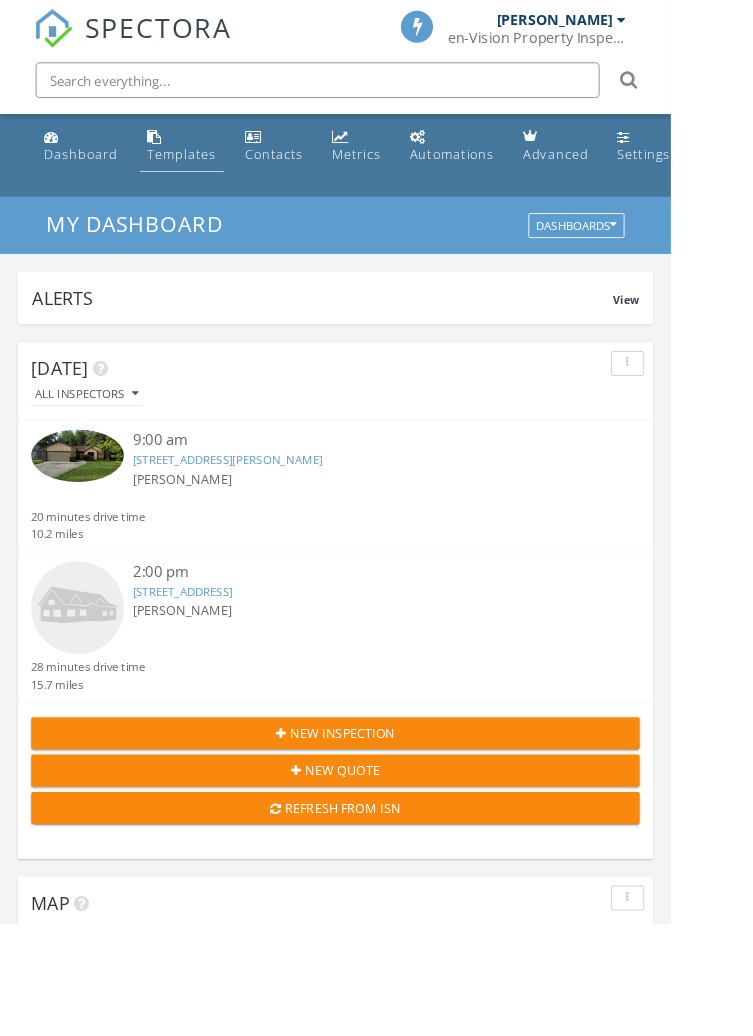 click on "Templates" at bounding box center (204, 164) 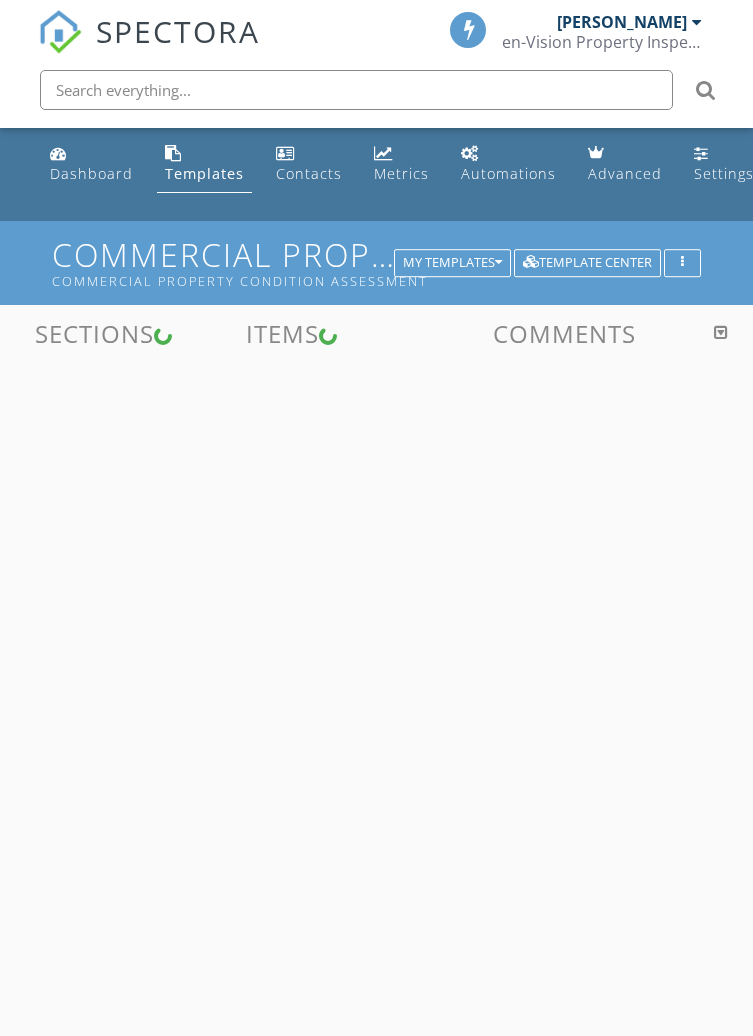 scroll, scrollTop: 0, scrollLeft: 0, axis: both 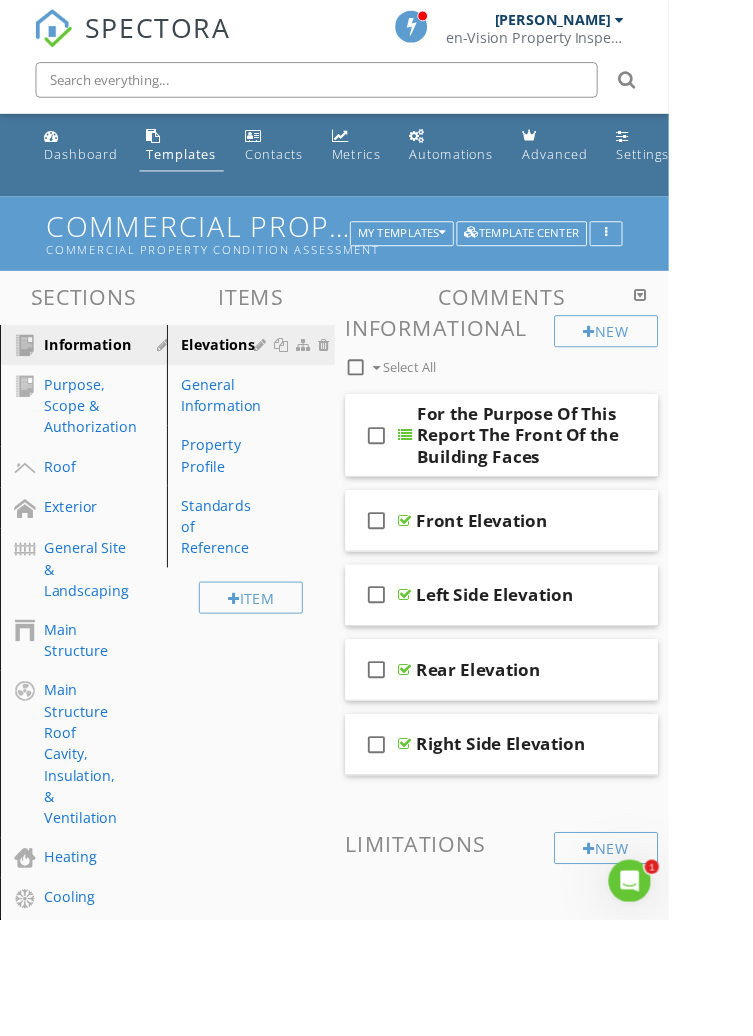 type 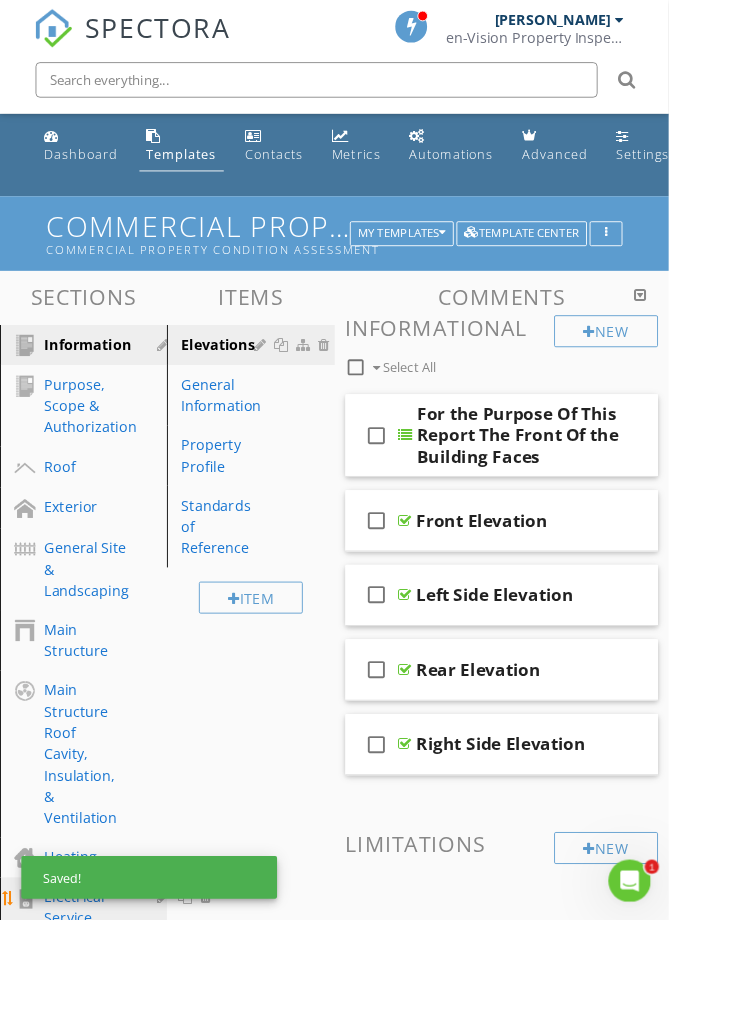 click on "Electrical Service Components" at bounding box center (99, 1034) 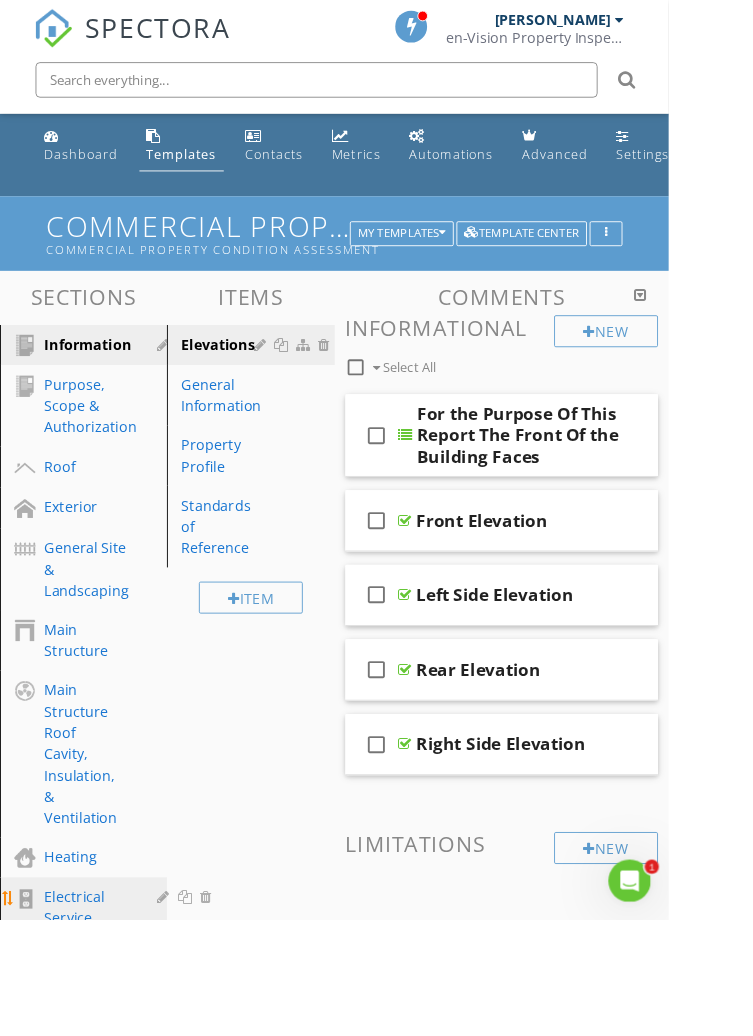 click on "Electrical Service Components" at bounding box center [99, 1034] 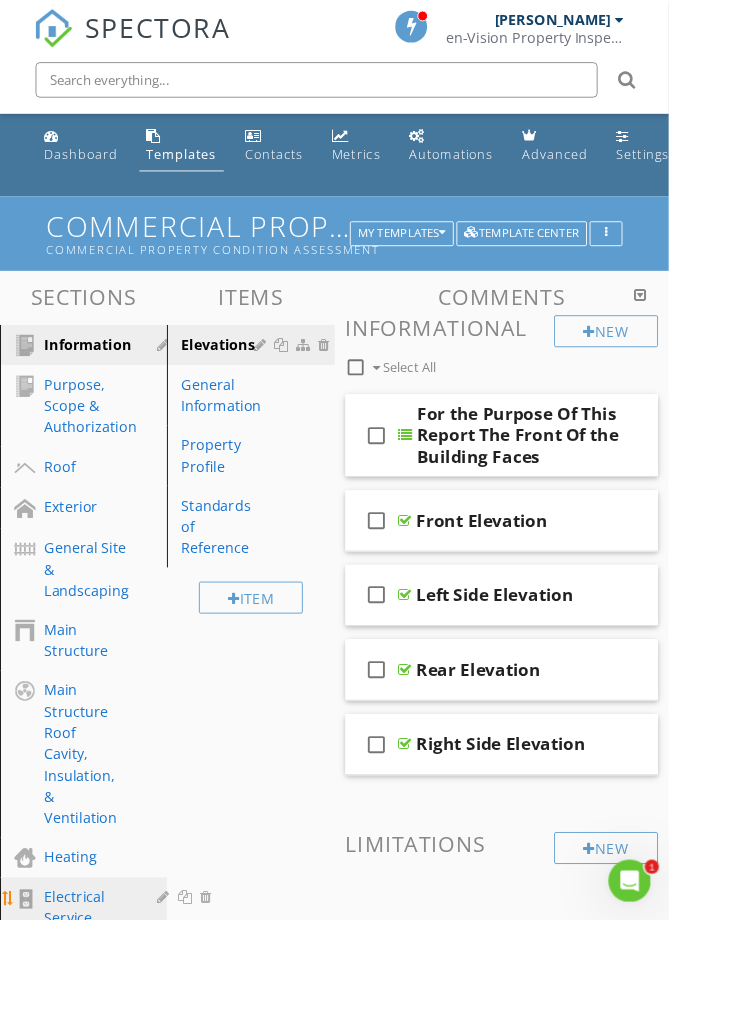 click on "Electrical Service Components" at bounding box center [99, 1034] 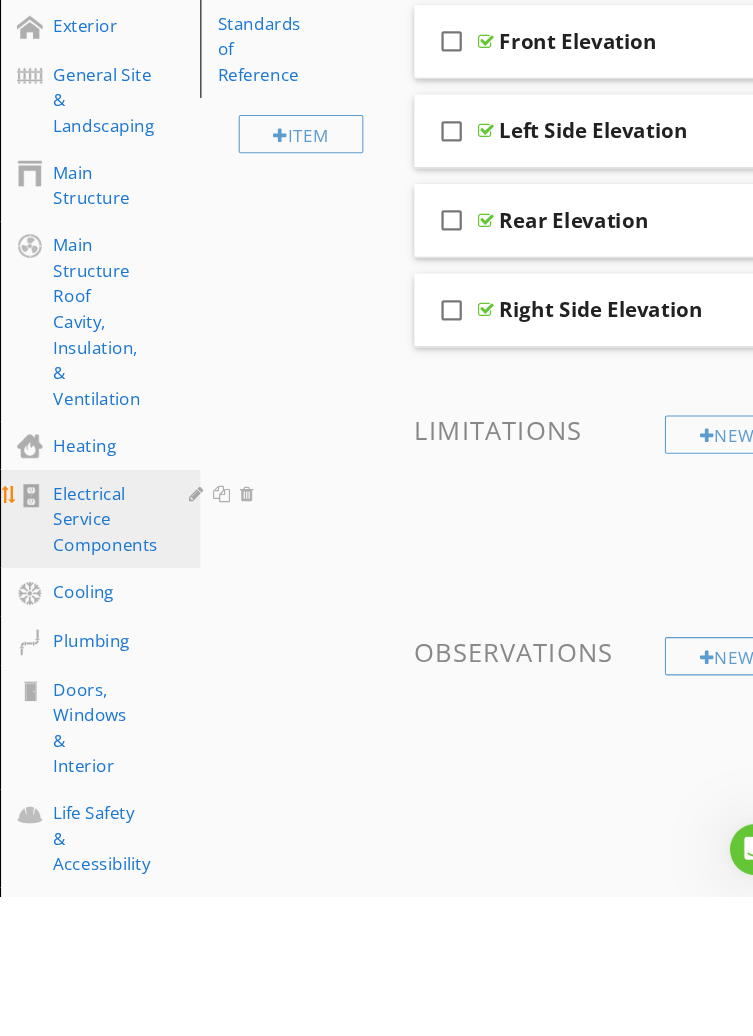 click on "Electrical Service Components" at bounding box center (99, 682) 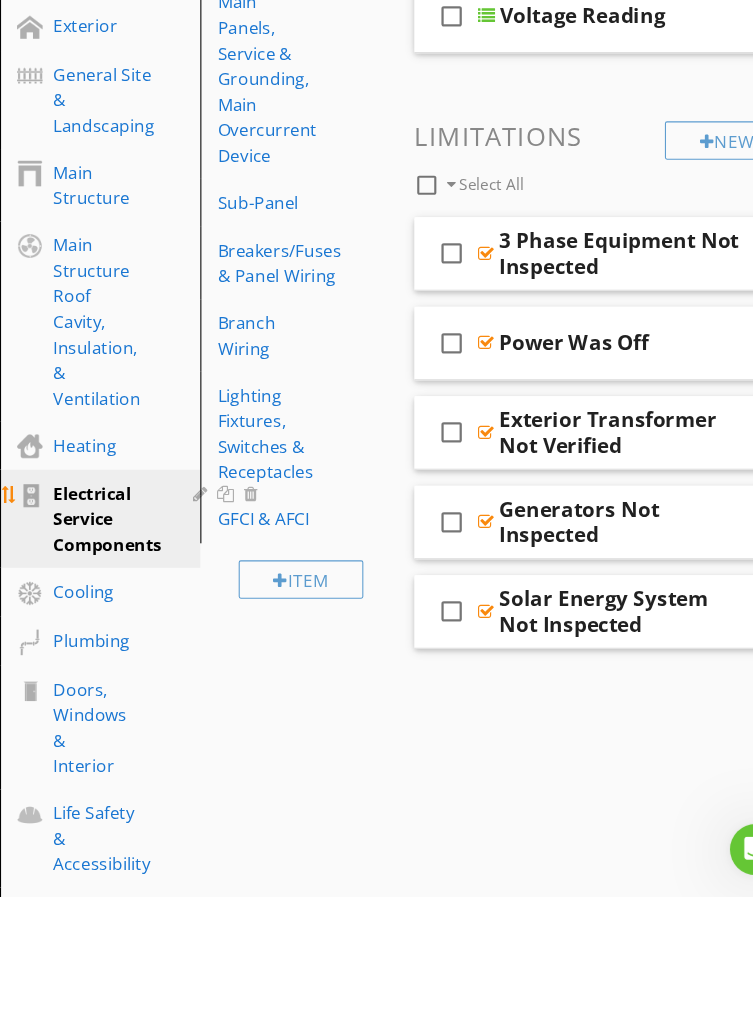 scroll, scrollTop: 446, scrollLeft: 0, axis: vertical 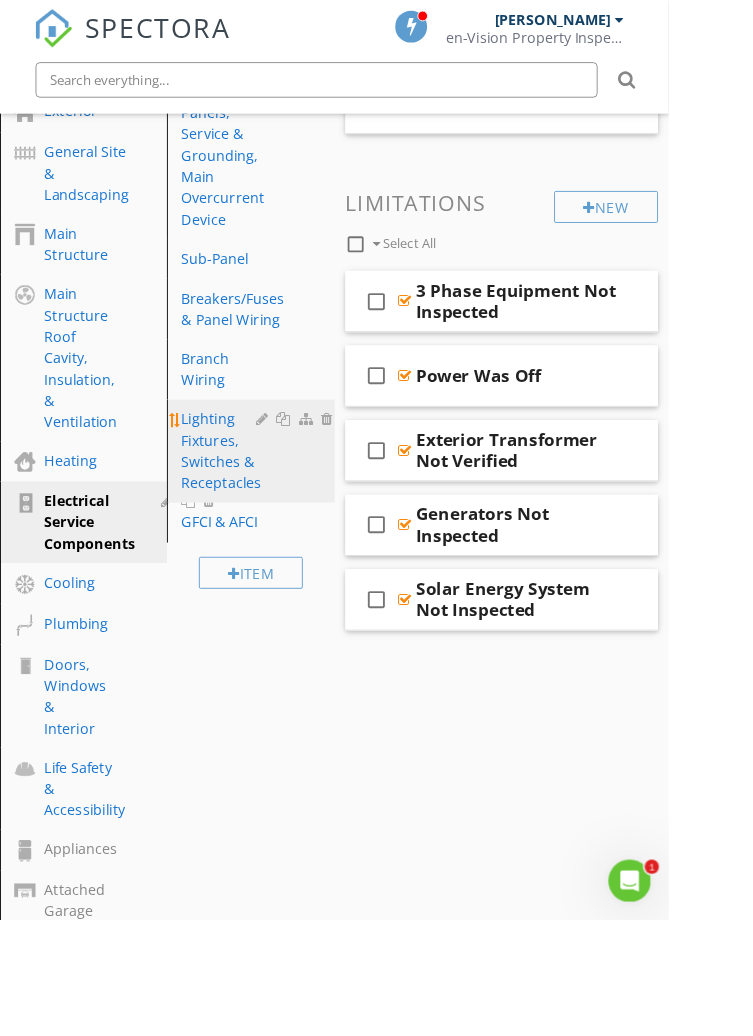 click on "Lighting Fixtures, Switches & Receptacles" at bounding box center (249, 508) 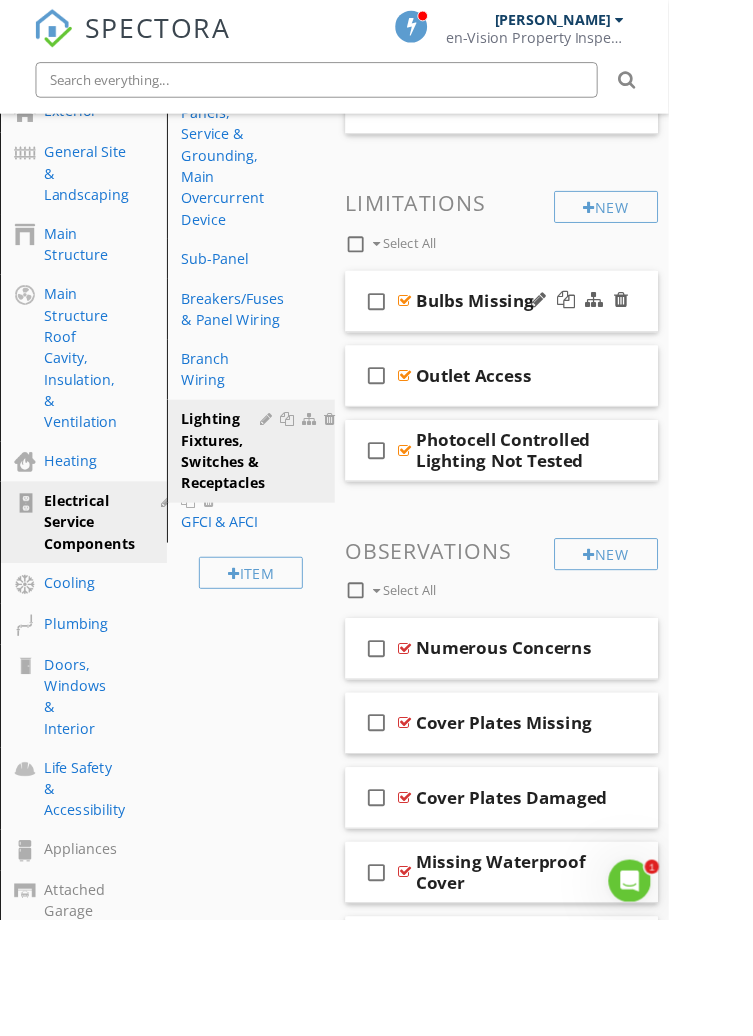click at bounding box center [456, 339] 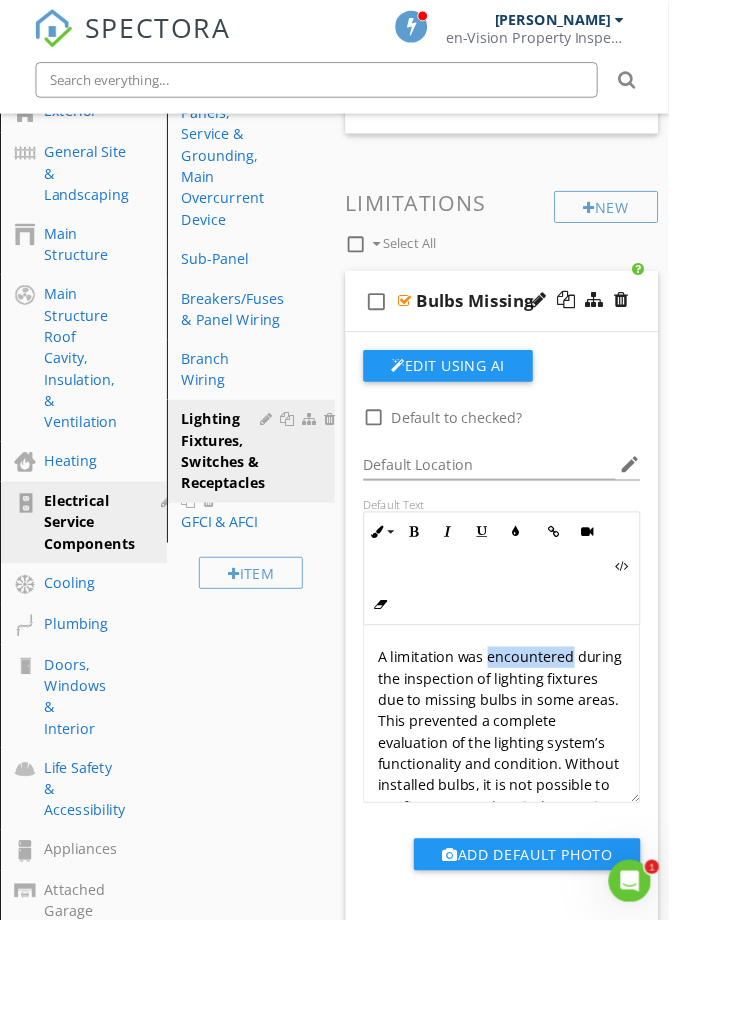 type 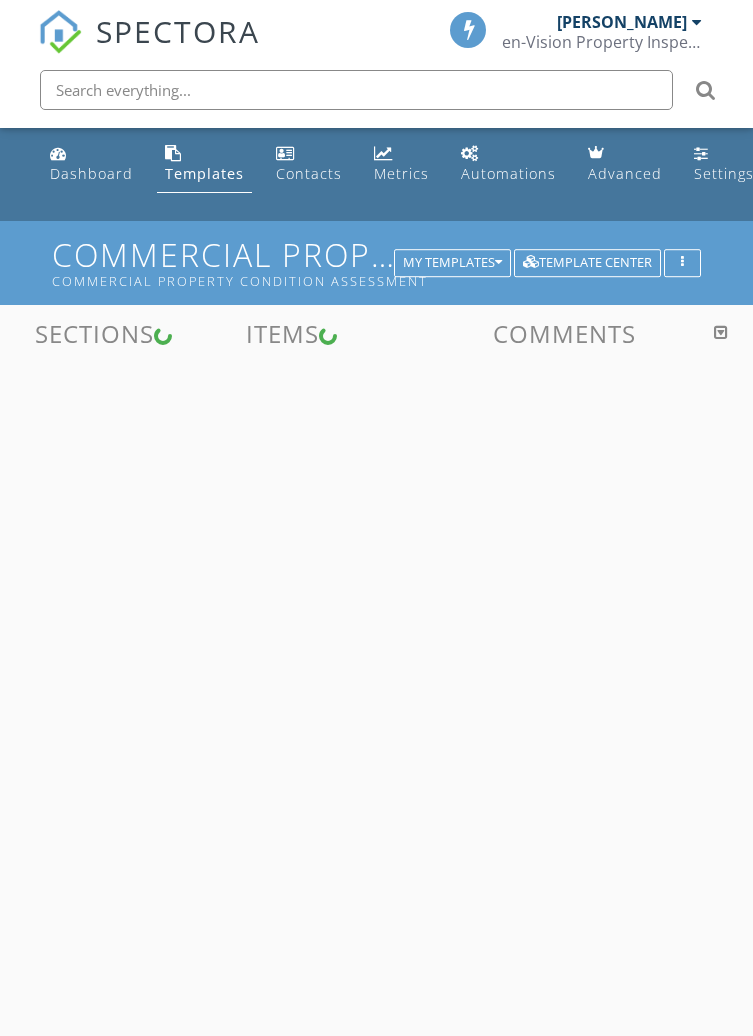 scroll, scrollTop: 0, scrollLeft: 0, axis: both 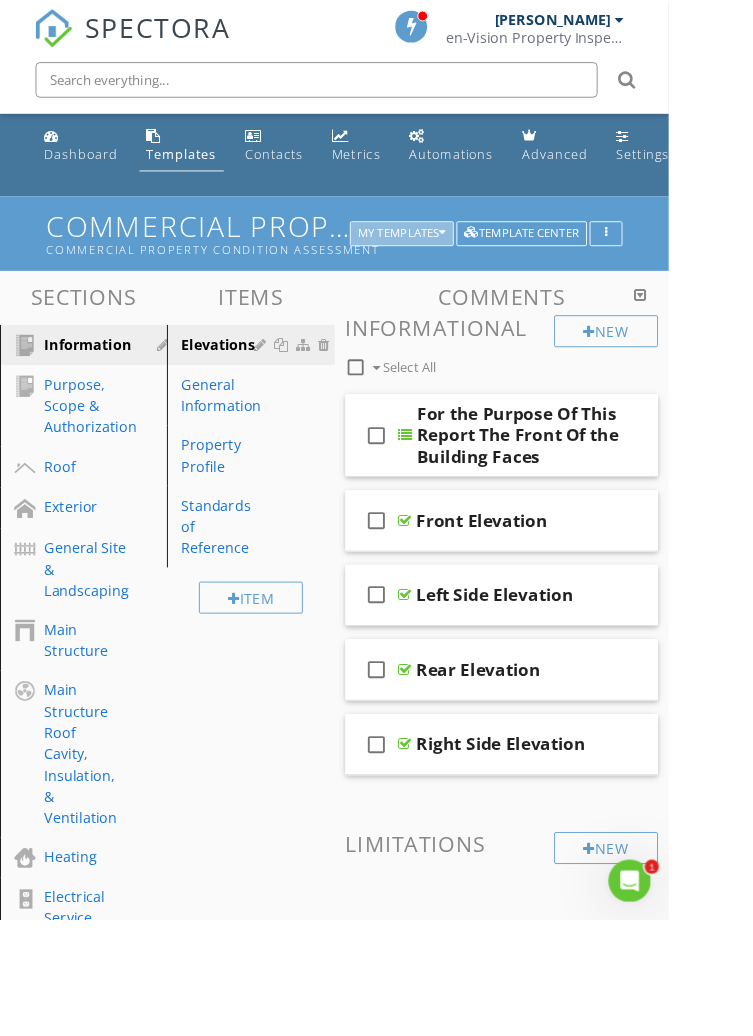 click on "My Templates" at bounding box center (452, 263) 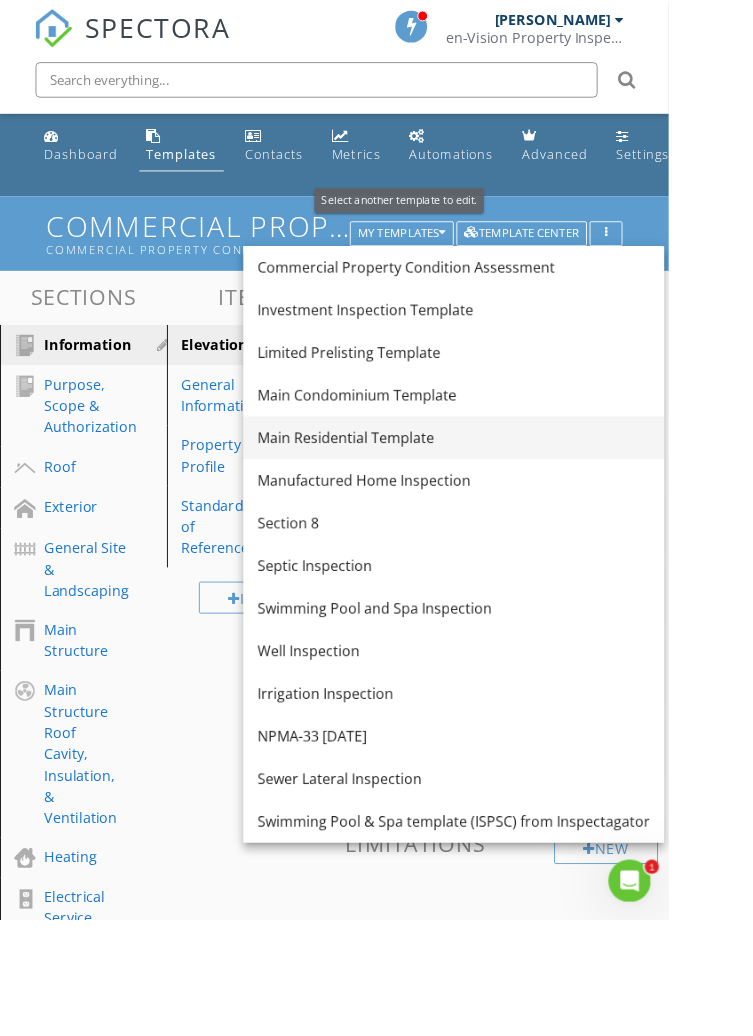 click on "Main Residential Template" at bounding box center [511, 493] 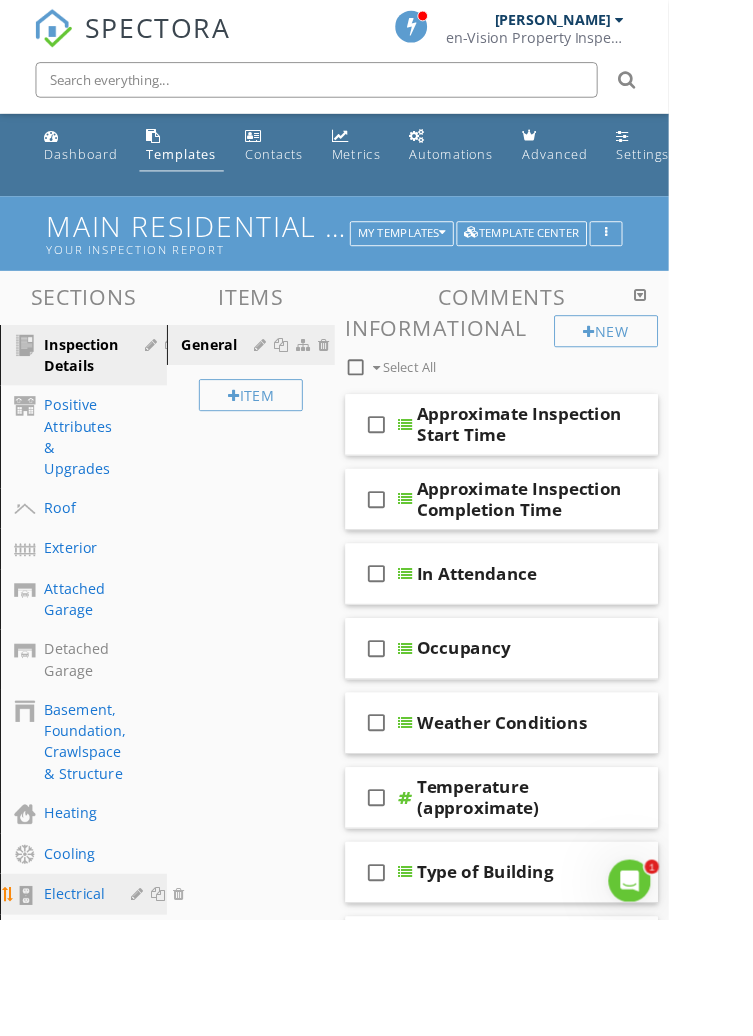 click on "Electrical" at bounding box center [84, 1006] 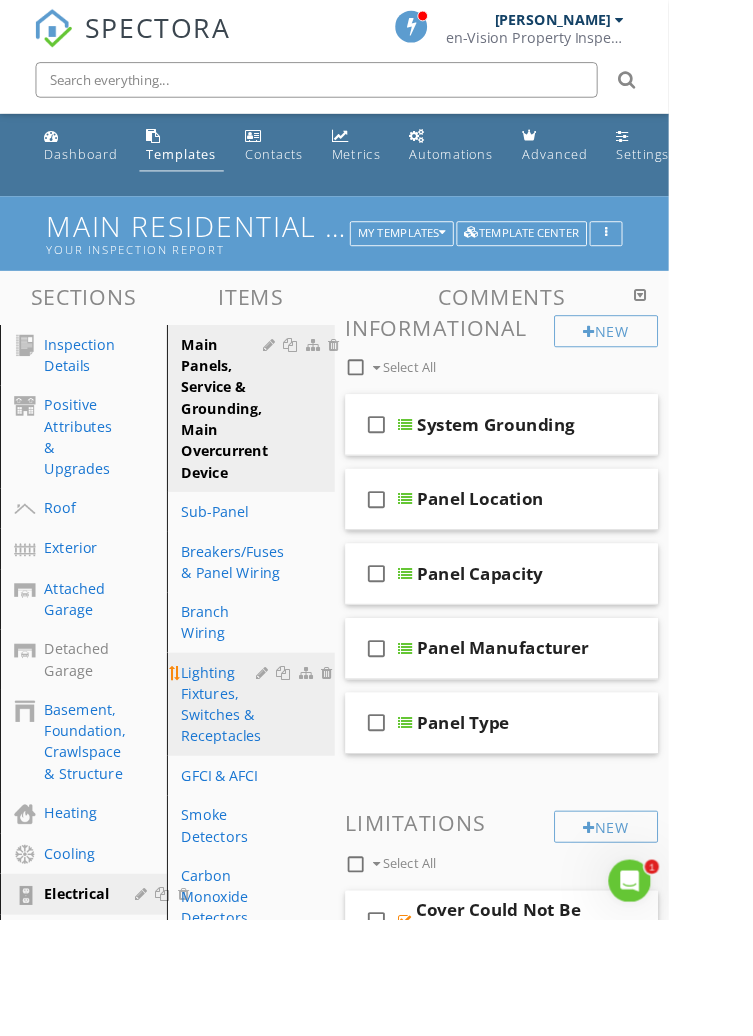 click on "Lighting Fixtures, Switches & Receptacles" at bounding box center (249, 793) 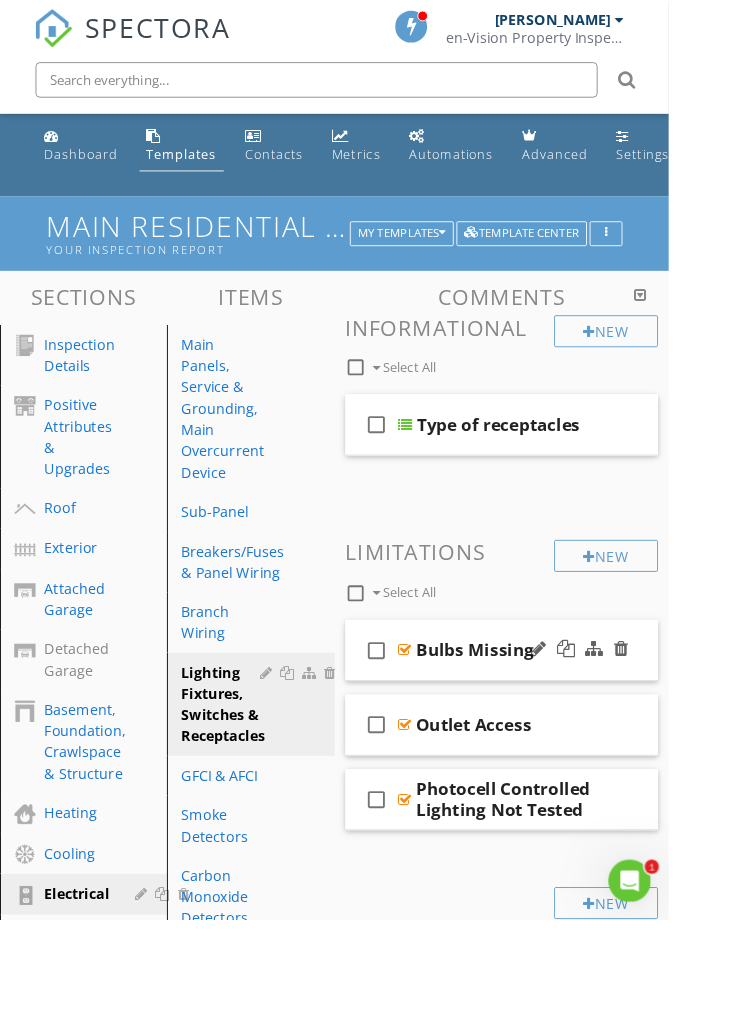 click on "check_box_outline_blank
Bulbs Missing" at bounding box center [565, 732] 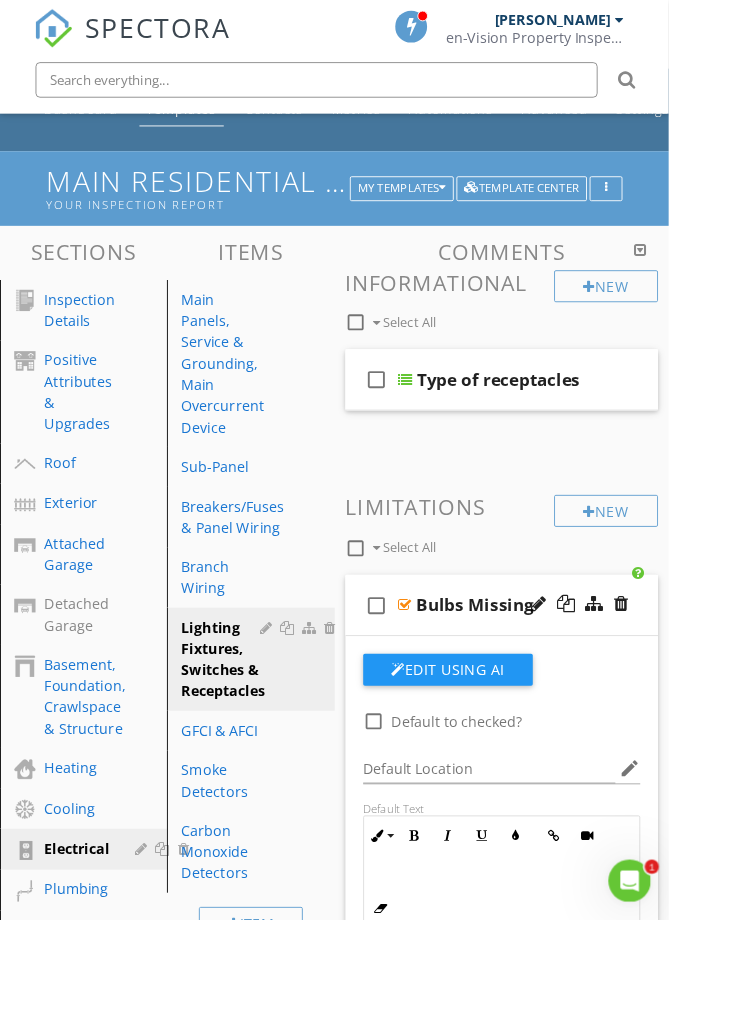 scroll, scrollTop: 62, scrollLeft: 0, axis: vertical 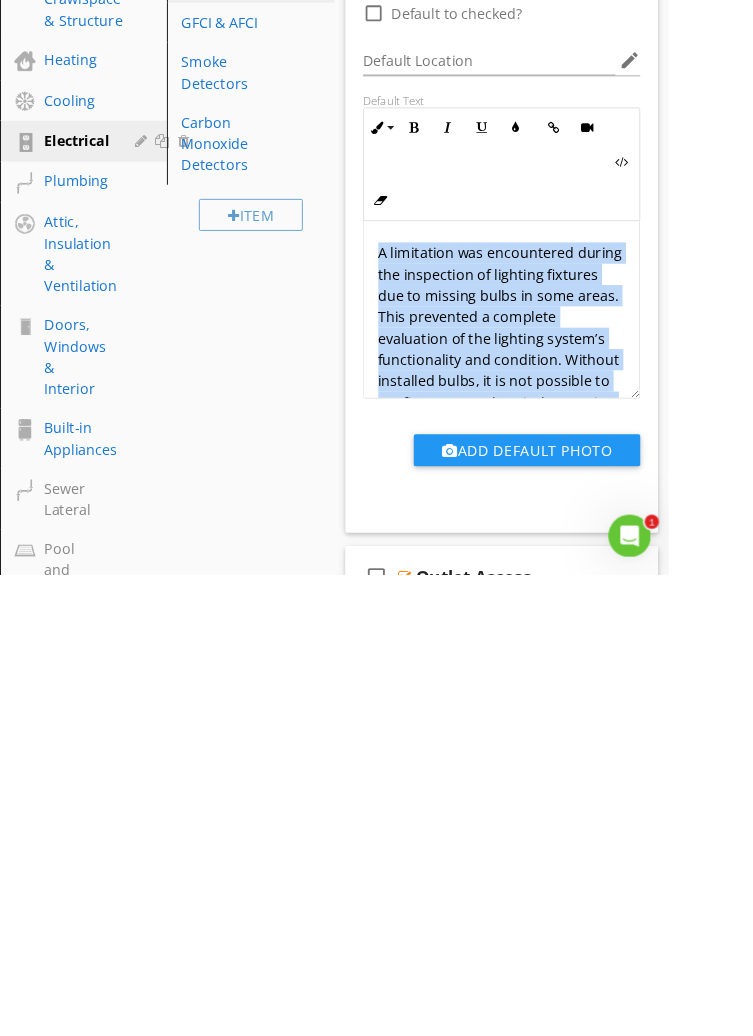 copy on "A limitation was encountered during the inspection of lighting fixtures due to missing bulbs in some areas. This prevented a complete evaluation of the lighting system’s functionality and condition. Without installed bulbs, it is not possible to confirm proper electrical operation or illumination performance.  Install appropriate bulbs in the affected fixtures and test for proper operation to ensure the lighting system is fully functional" 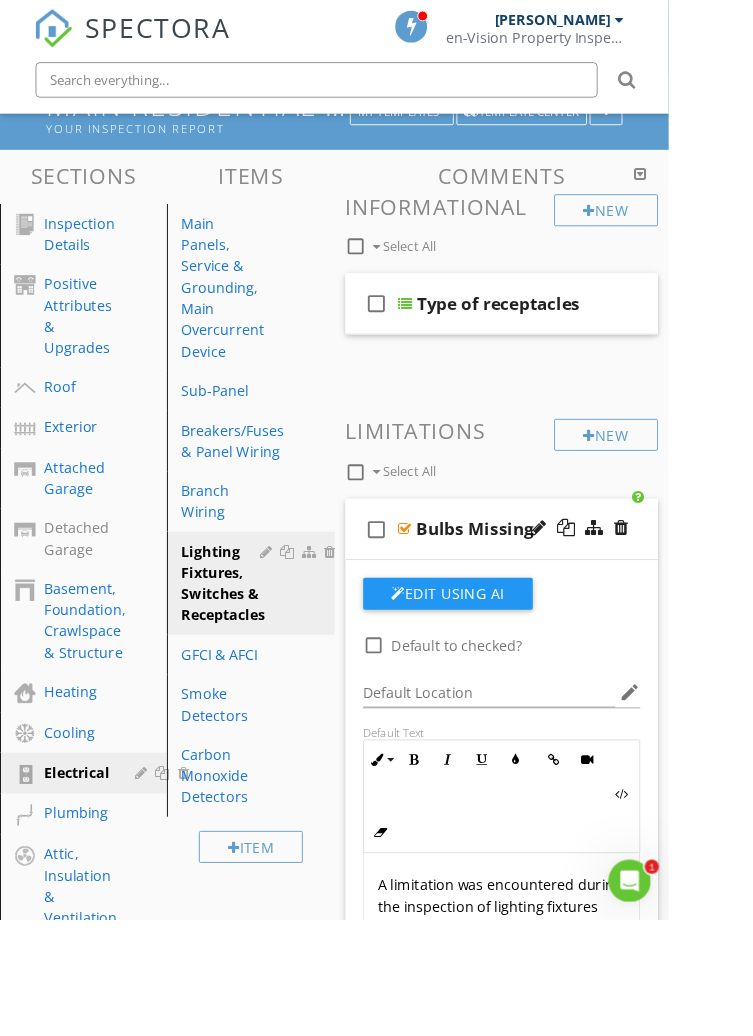 scroll, scrollTop: 0, scrollLeft: 0, axis: both 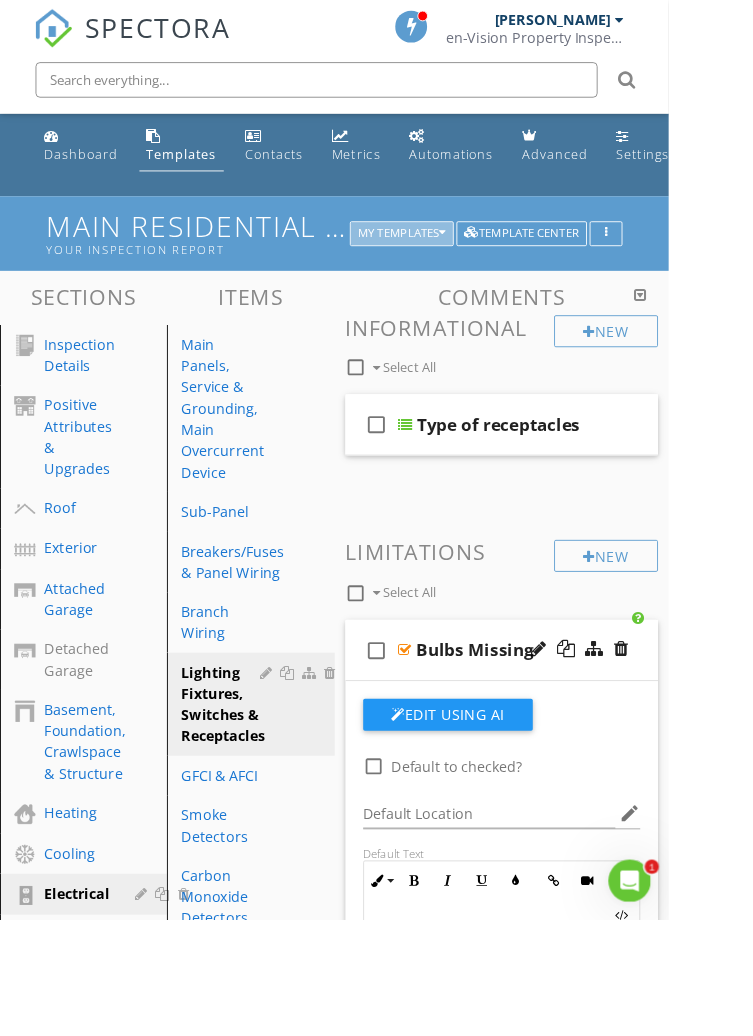 click on "My Templates" at bounding box center (452, 263) 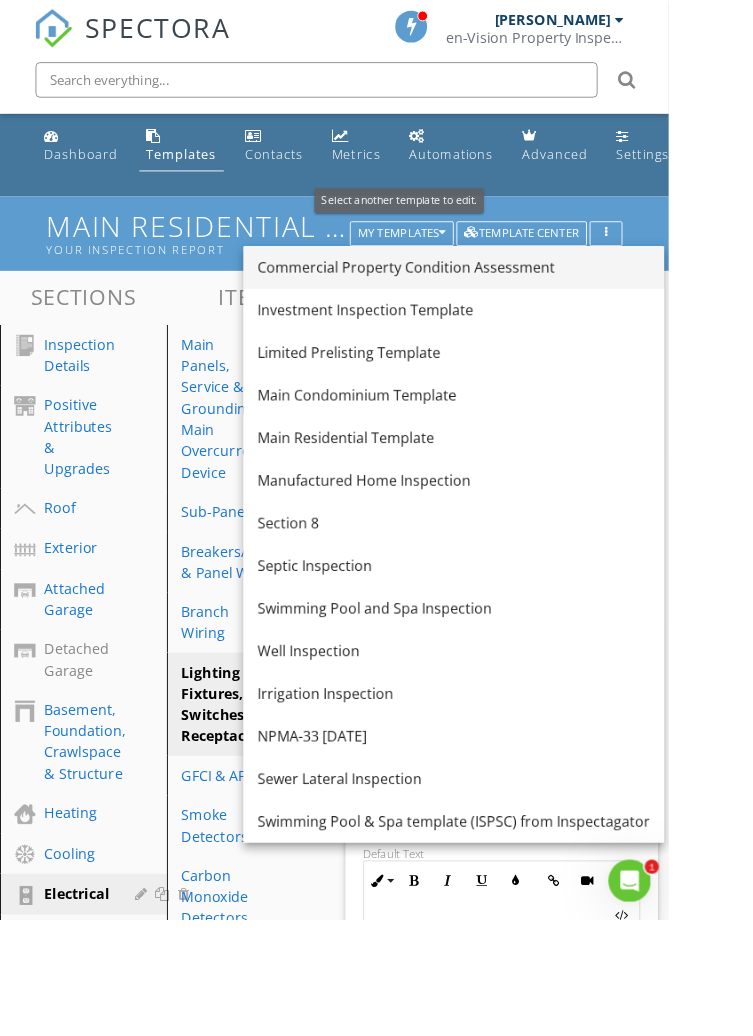 click on "Commercial Property Condition Assessment" at bounding box center [511, 301] 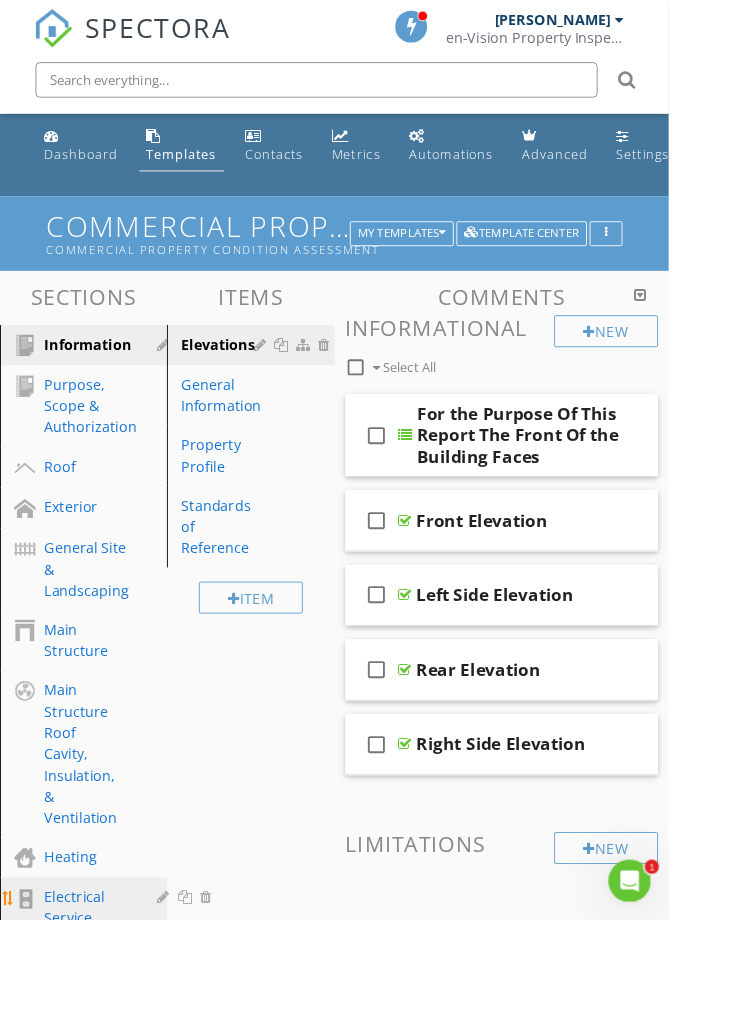 click on "Electrical Service Components" at bounding box center (99, 1034) 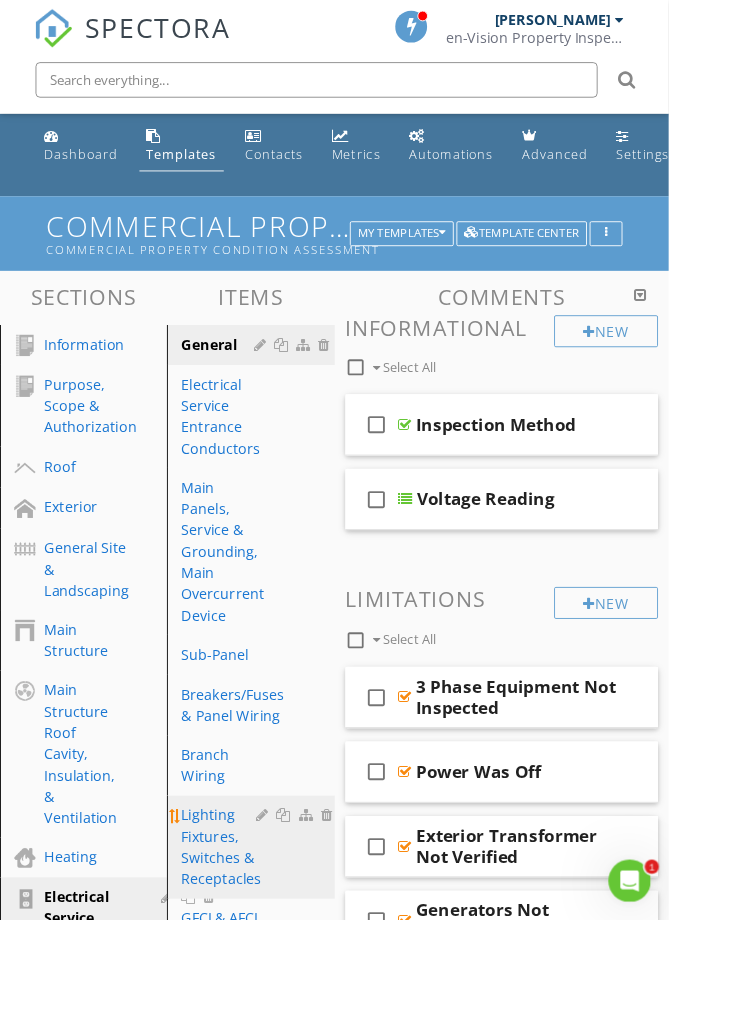 click on "Lighting Fixtures, Switches & Receptacles" at bounding box center [249, 954] 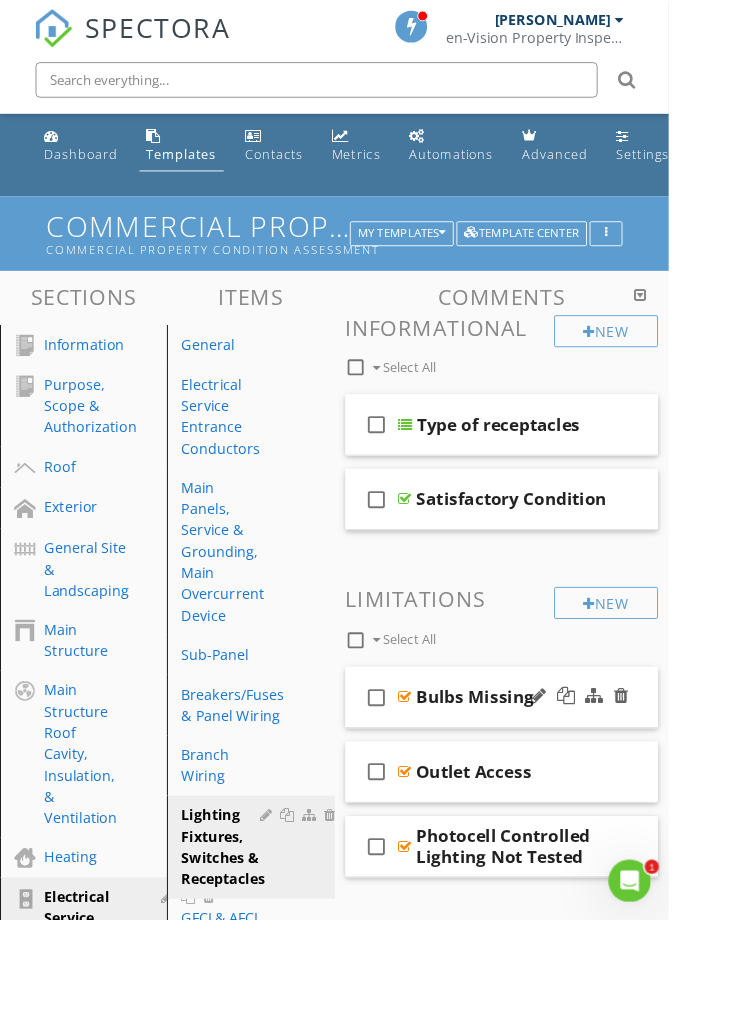 click at bounding box center [456, 785] 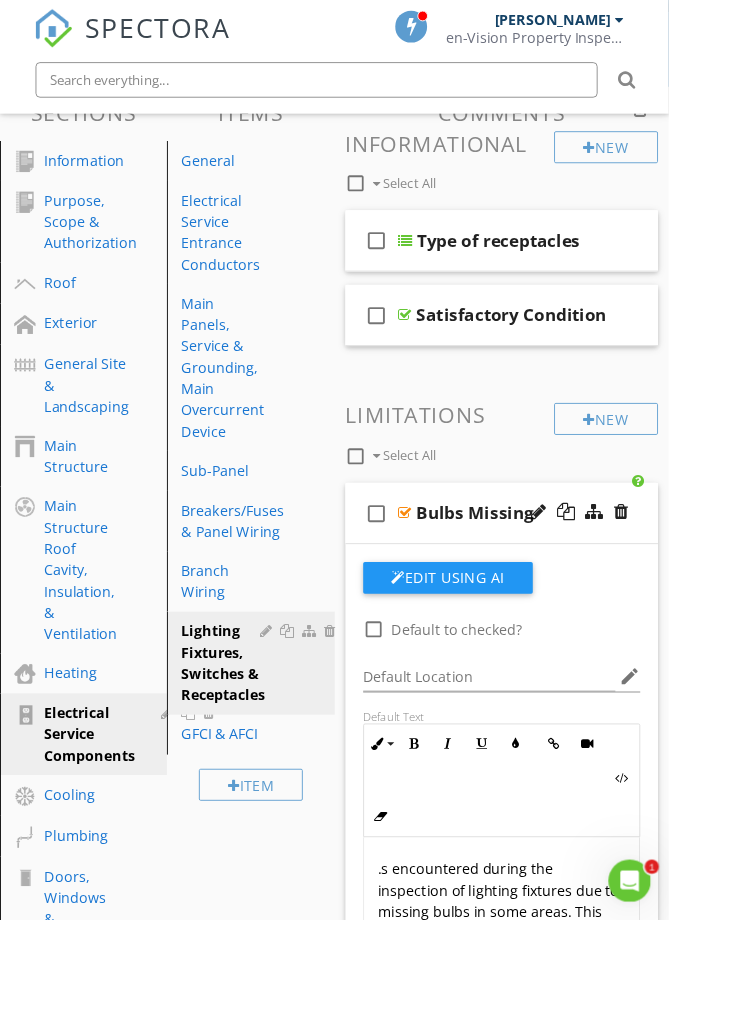 scroll, scrollTop: 208, scrollLeft: 0, axis: vertical 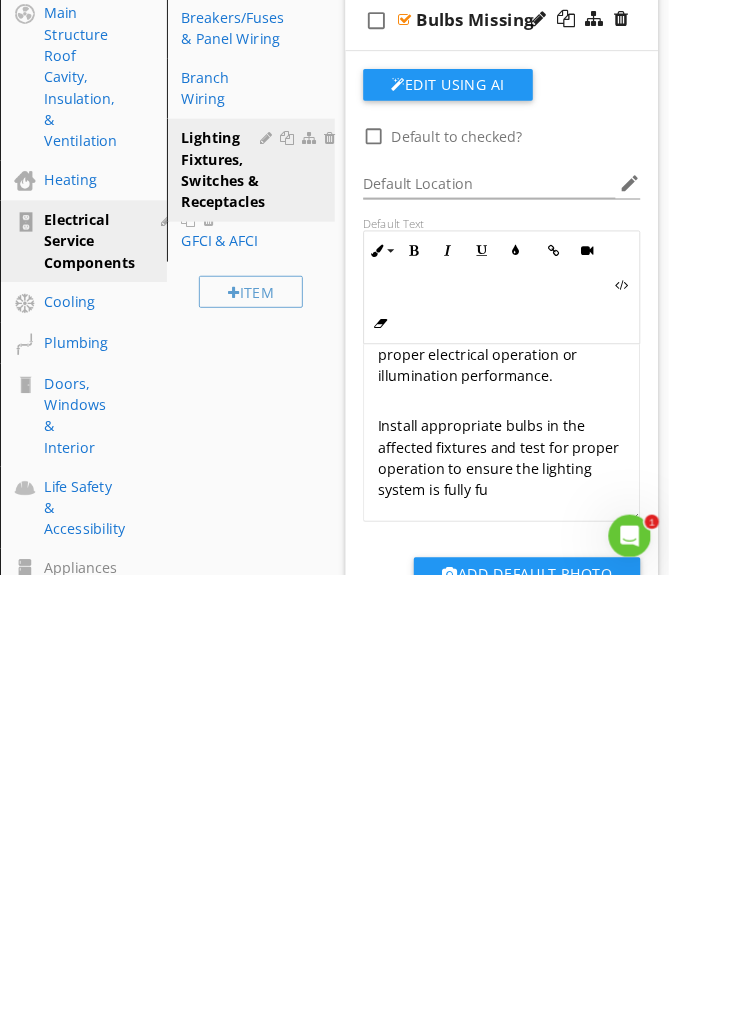 type 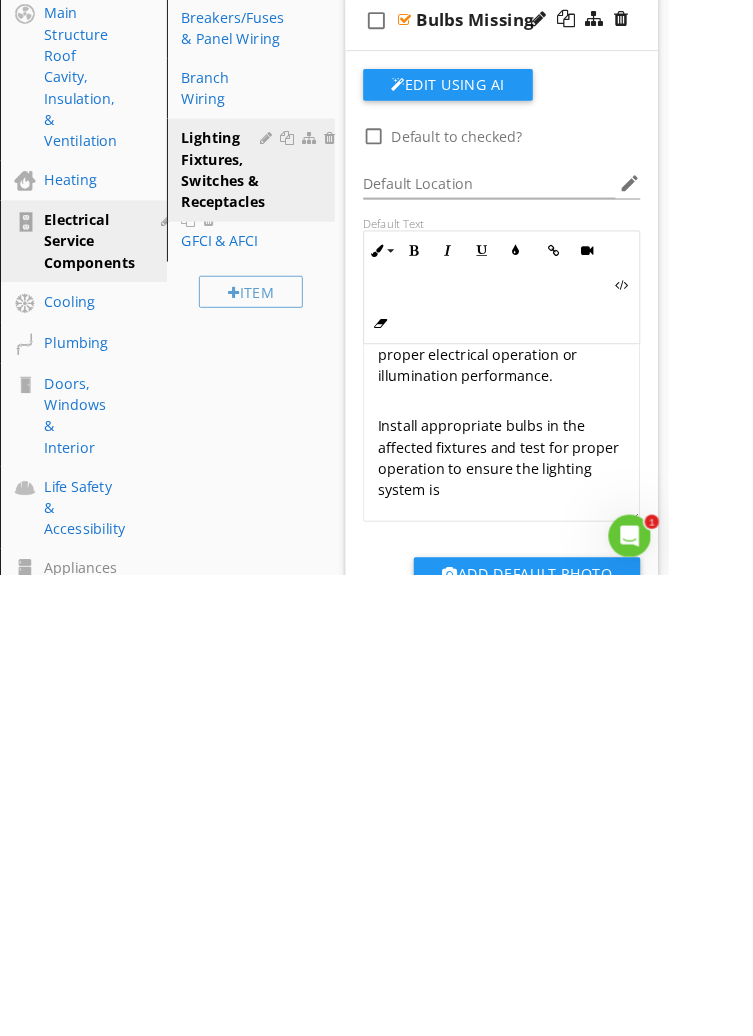 scroll, scrollTop: 168, scrollLeft: 0, axis: vertical 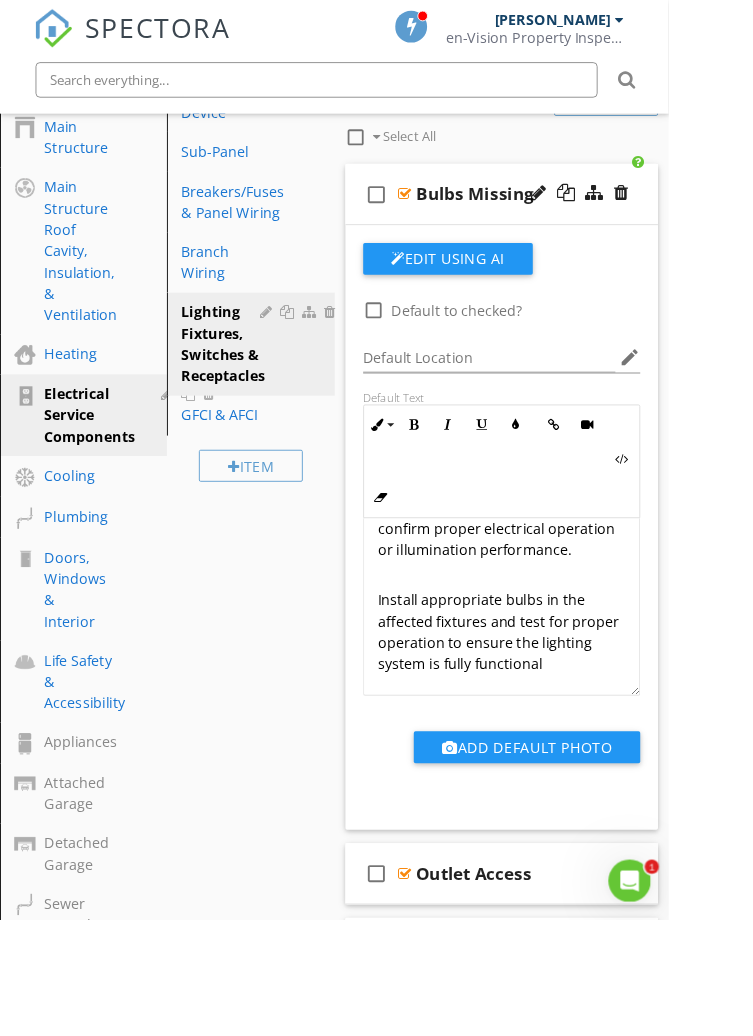 click on "Install appropriate bulbs in the affected fixtures and test for proper operation to ensure the lighting system is fully functional" at bounding box center [565, 700] 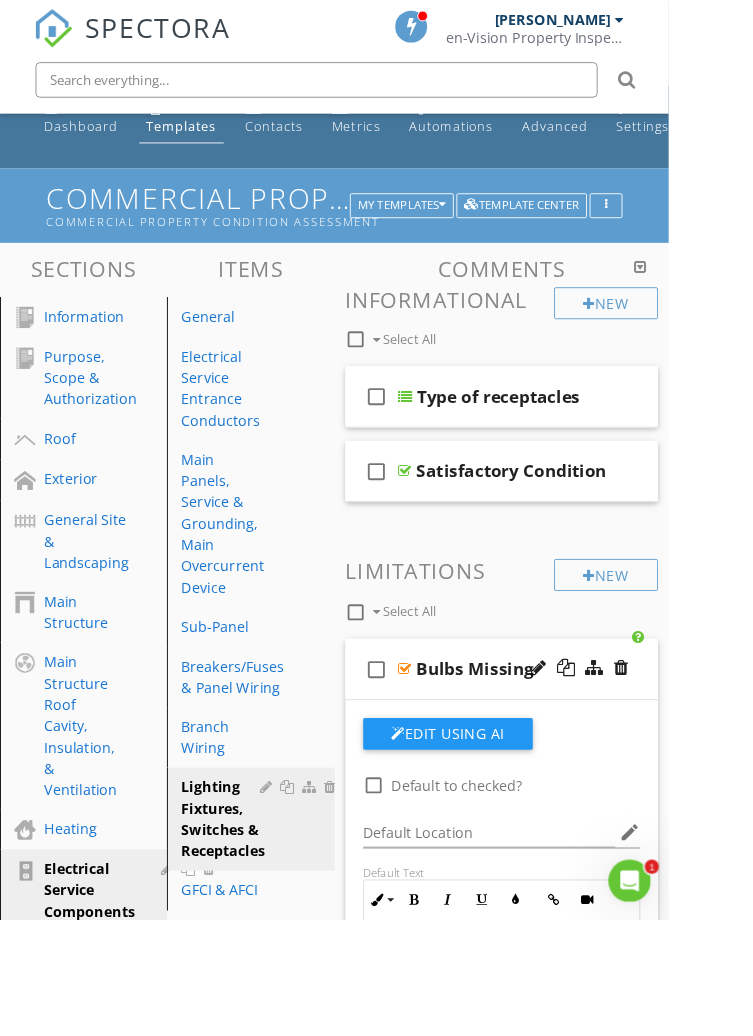 scroll, scrollTop: 0, scrollLeft: 0, axis: both 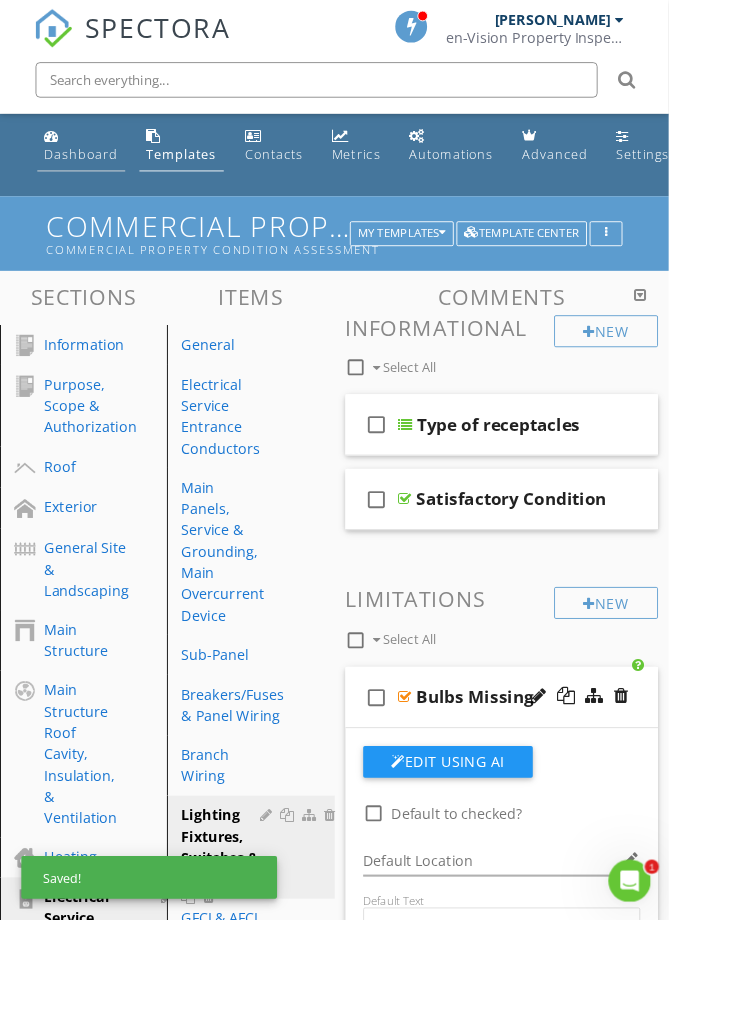 click on "Dashboard" at bounding box center [91, 173] 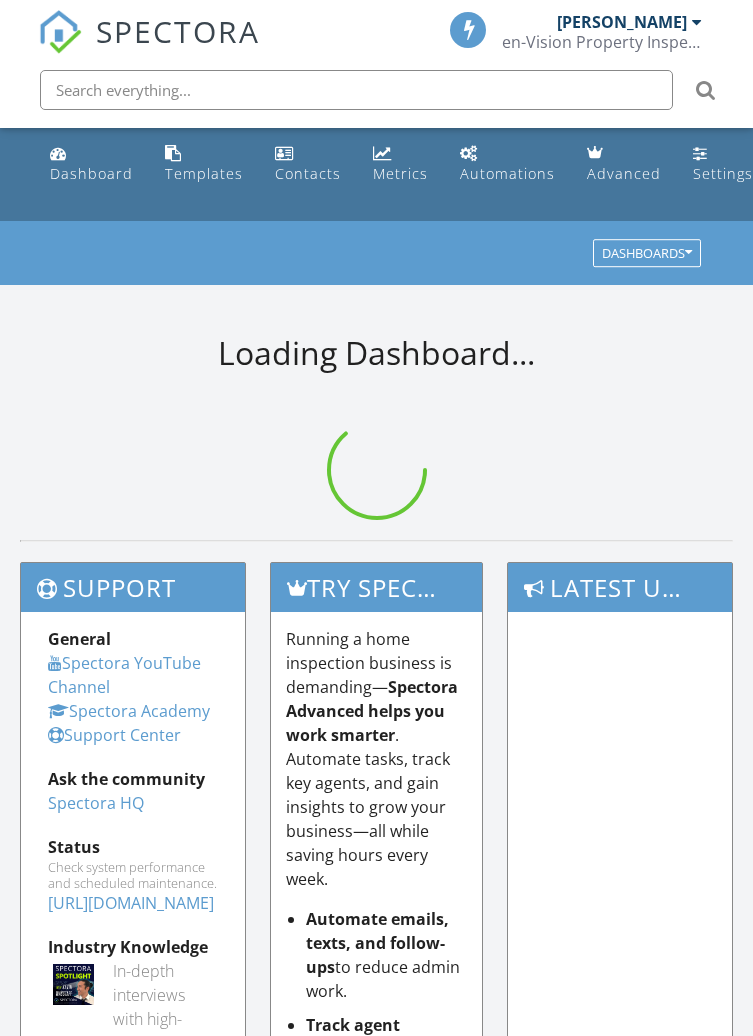 scroll, scrollTop: 0, scrollLeft: 0, axis: both 